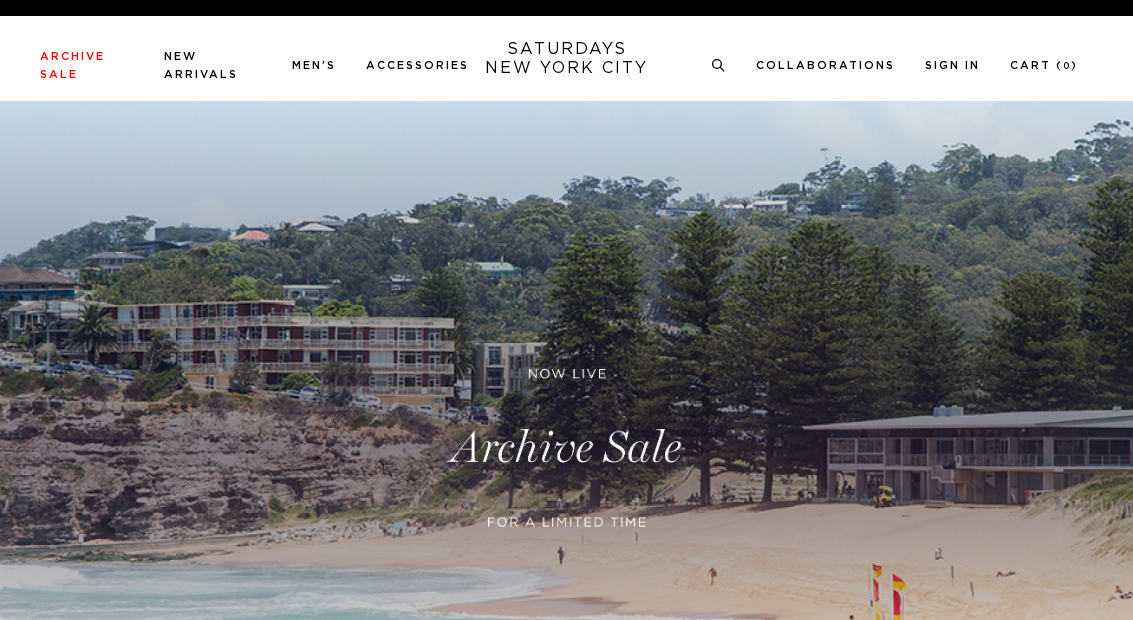 scroll, scrollTop: 0, scrollLeft: 0, axis: both 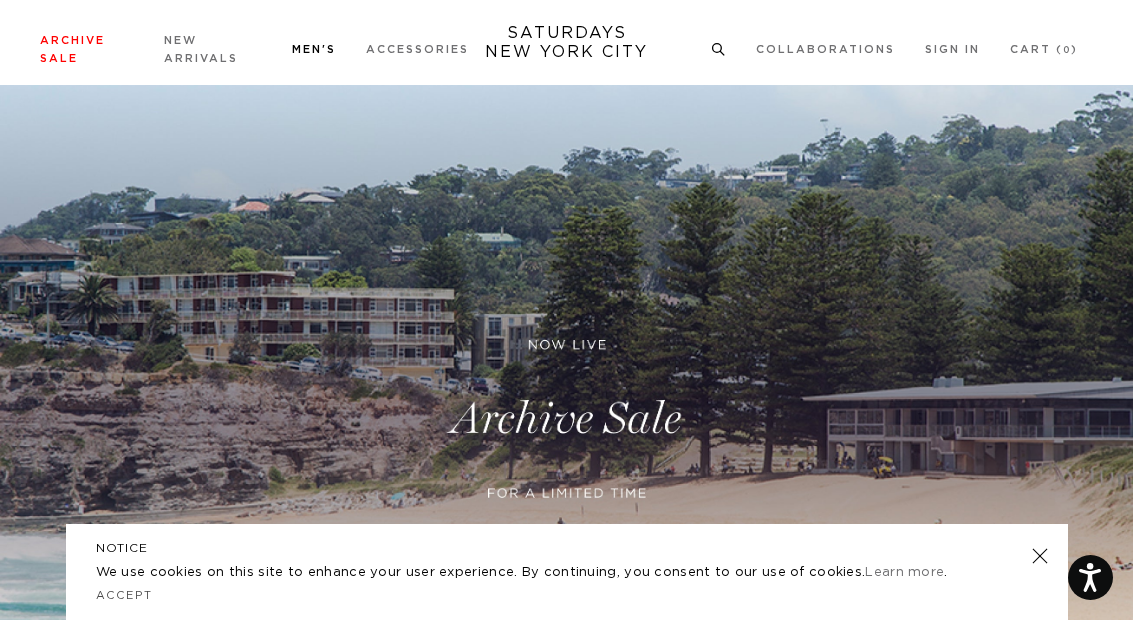 click on "Tees" at bounding box center [33, 136] 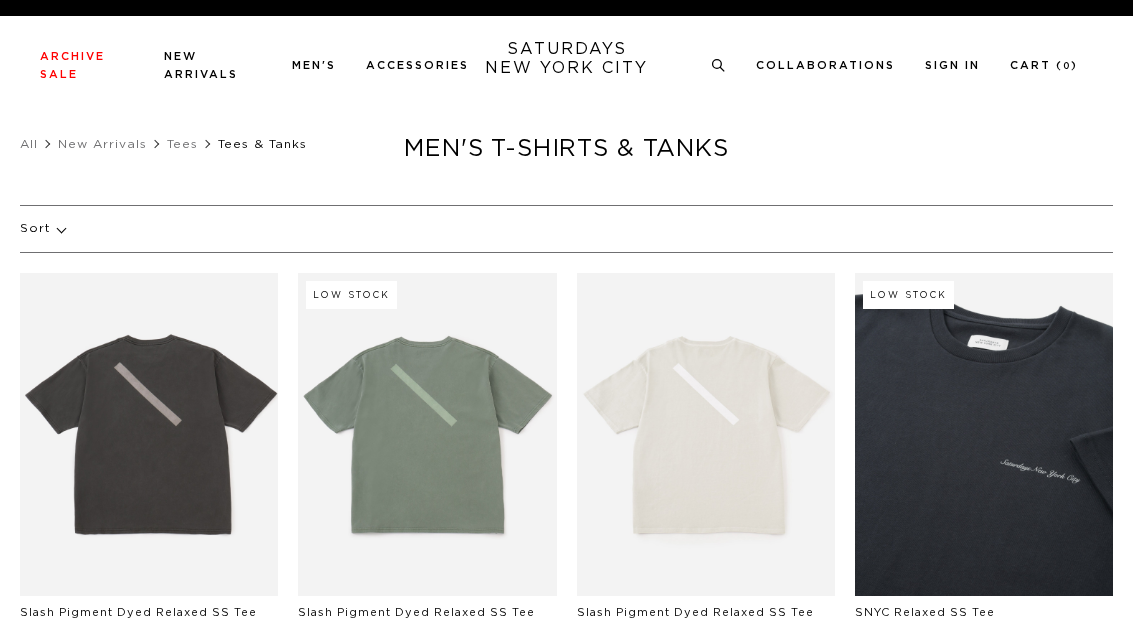 scroll, scrollTop: 0, scrollLeft: 0, axis: both 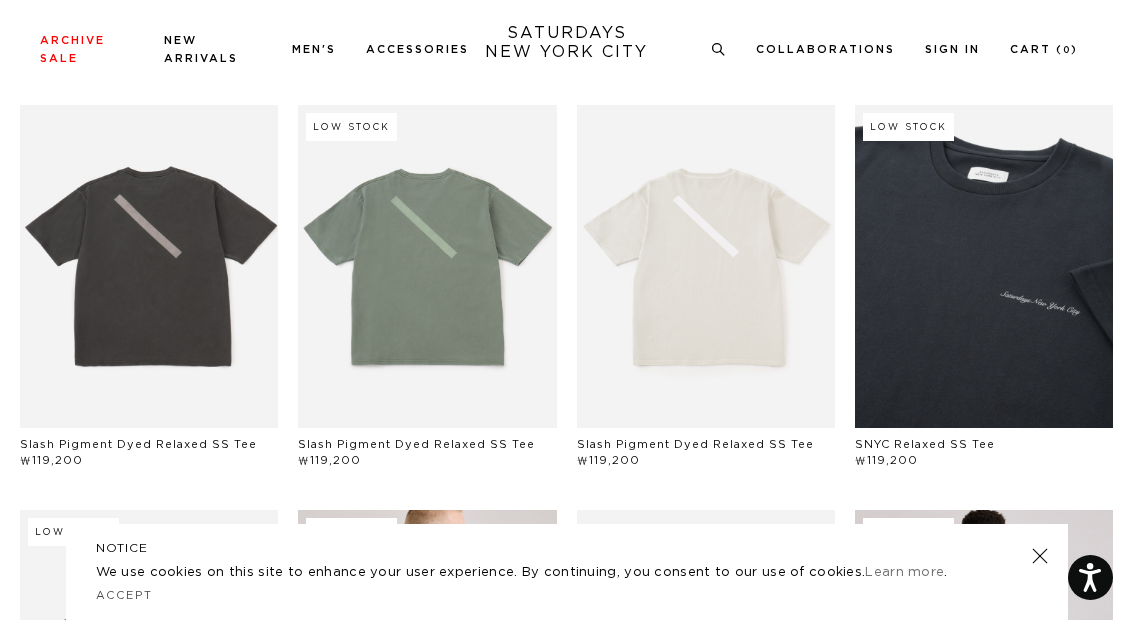 click at bounding box center (984, 266) 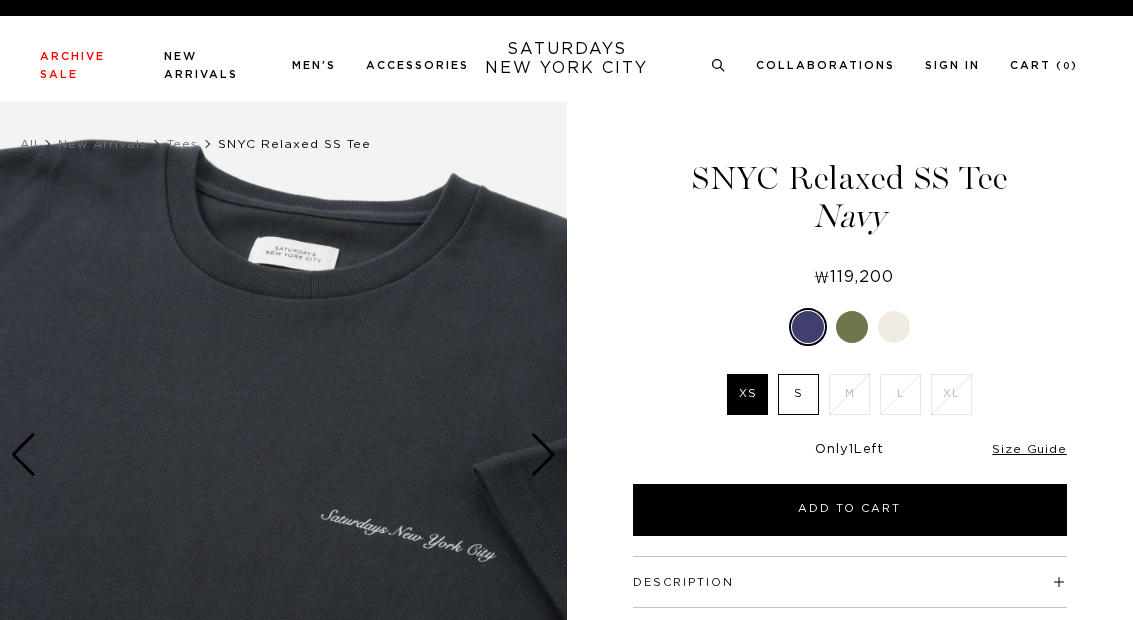 scroll, scrollTop: 0, scrollLeft: 0, axis: both 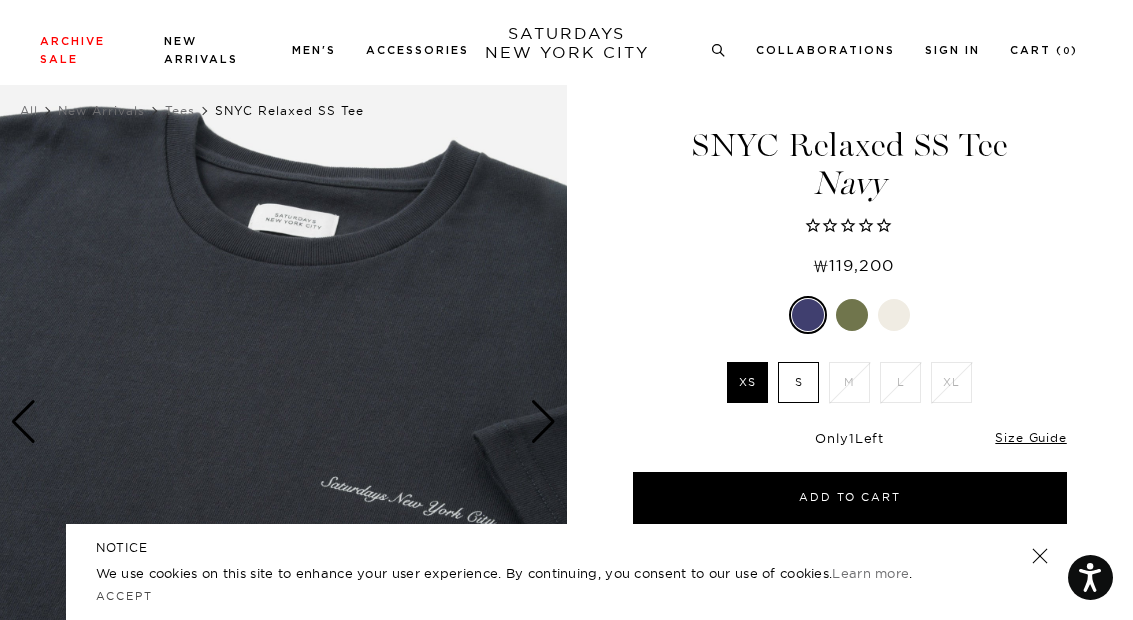click at bounding box center (852, 315) 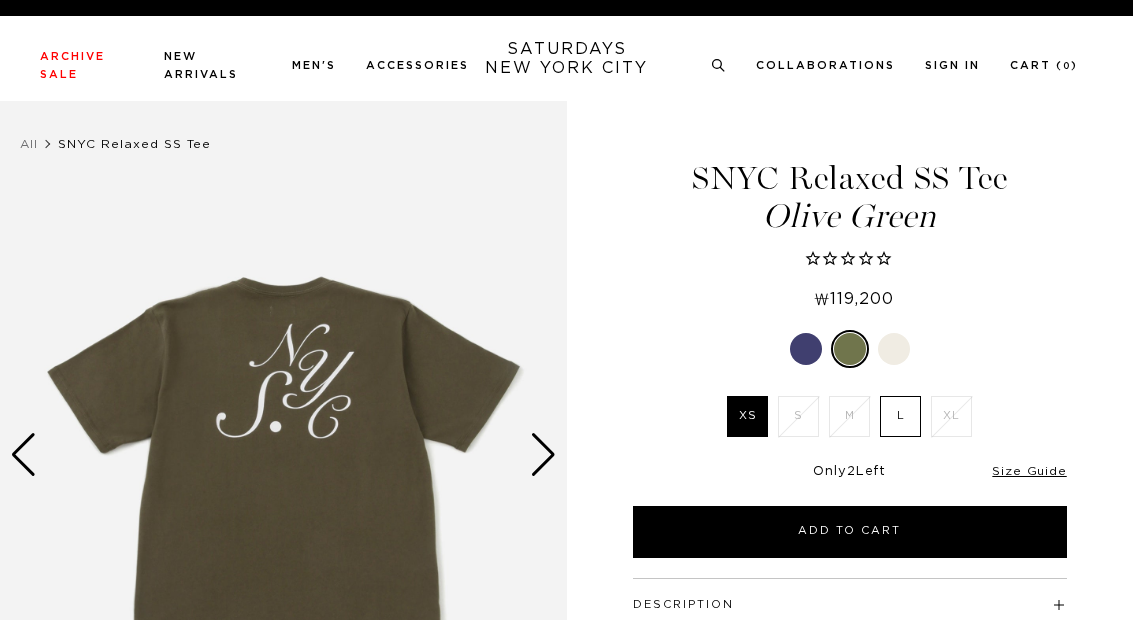 scroll, scrollTop: 0, scrollLeft: 0, axis: both 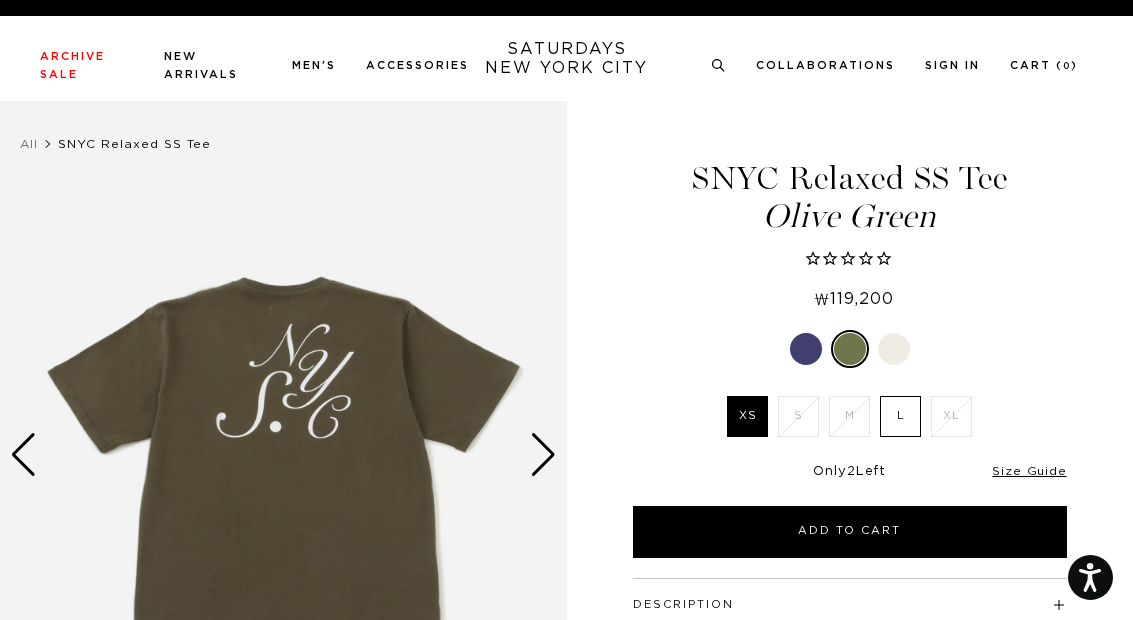 click at bounding box center (806, 349) 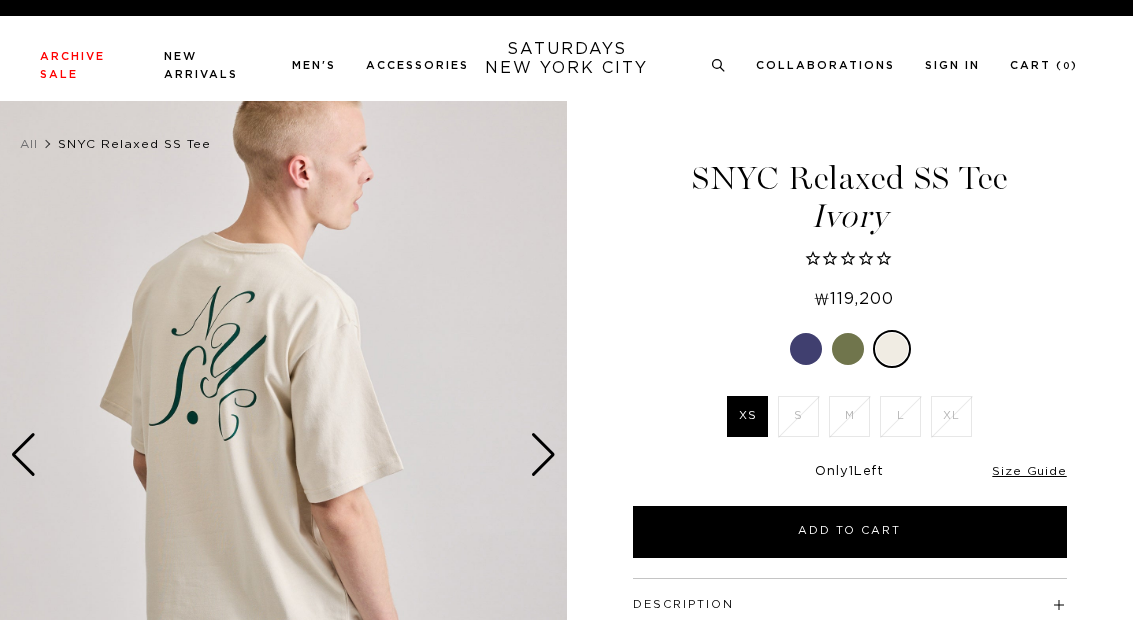 scroll, scrollTop: 0, scrollLeft: 0, axis: both 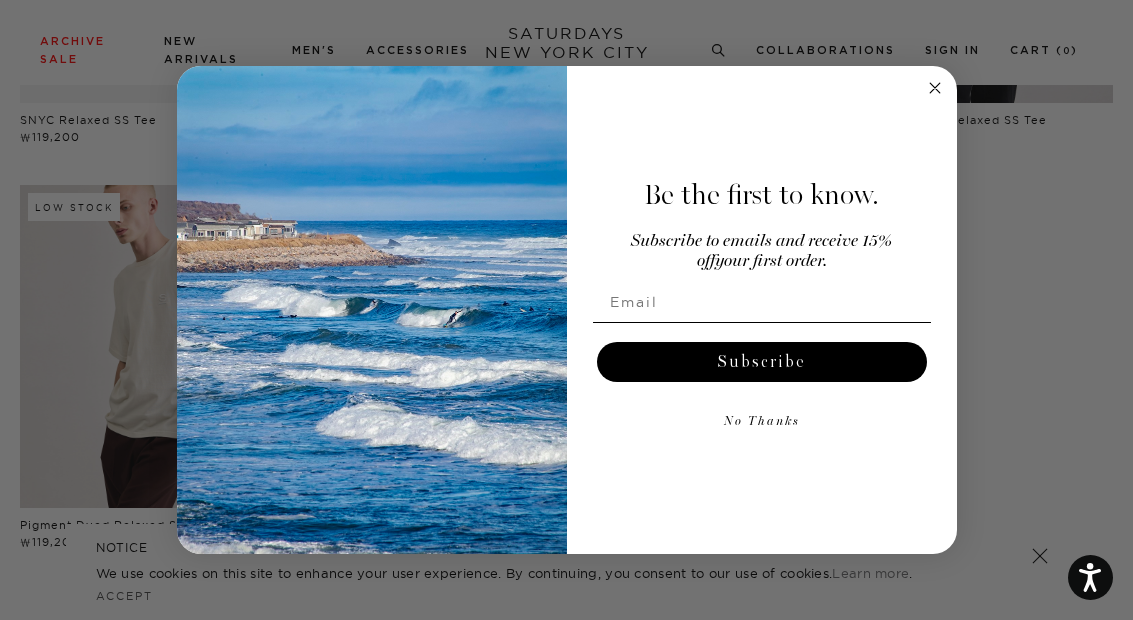 click 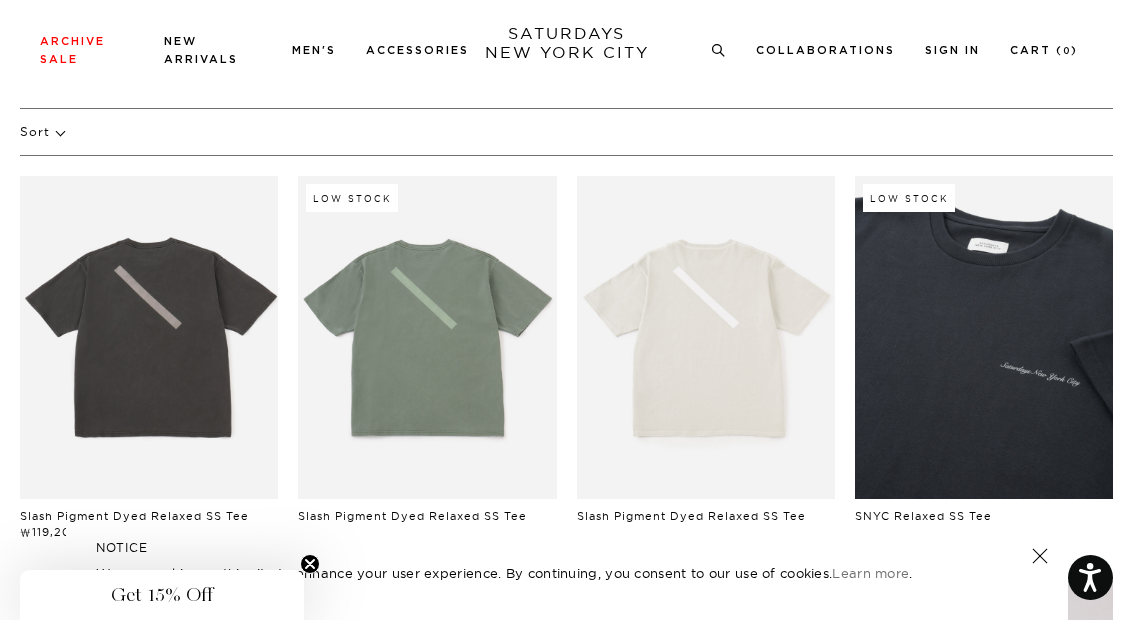 scroll, scrollTop: 0, scrollLeft: 0, axis: both 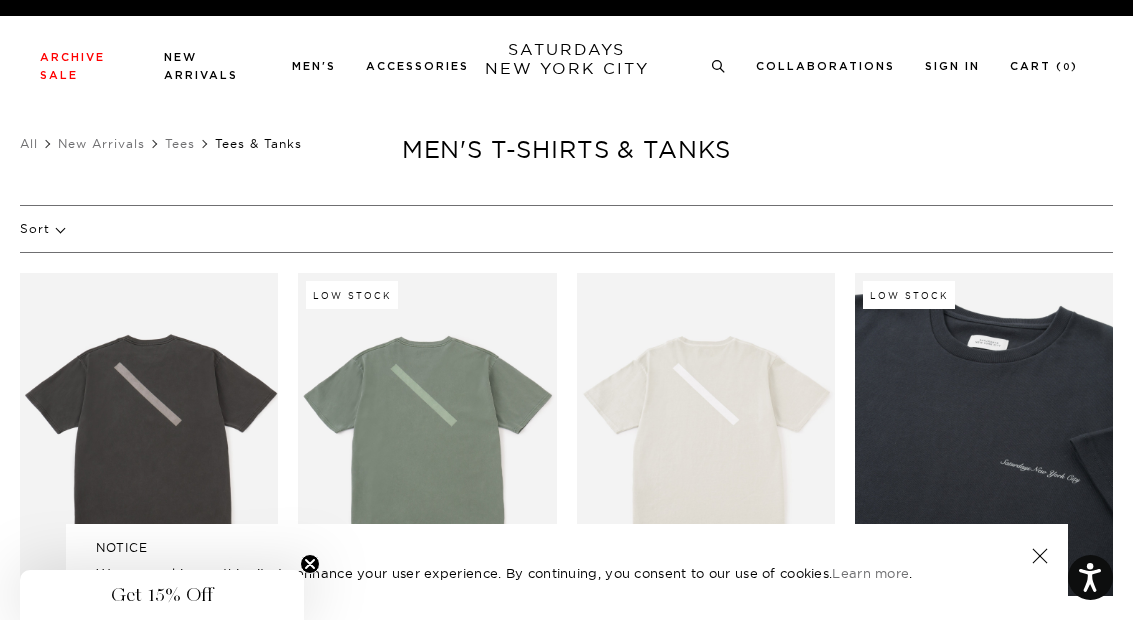 click on "Tees" at bounding box center (180, 143) 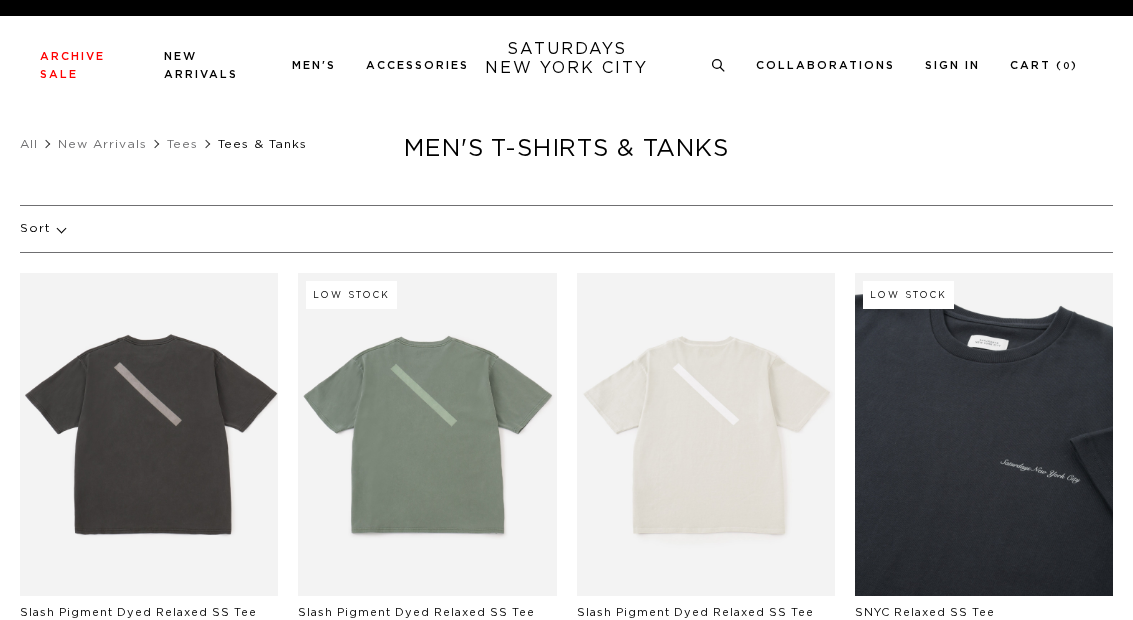 scroll, scrollTop: 0, scrollLeft: 0, axis: both 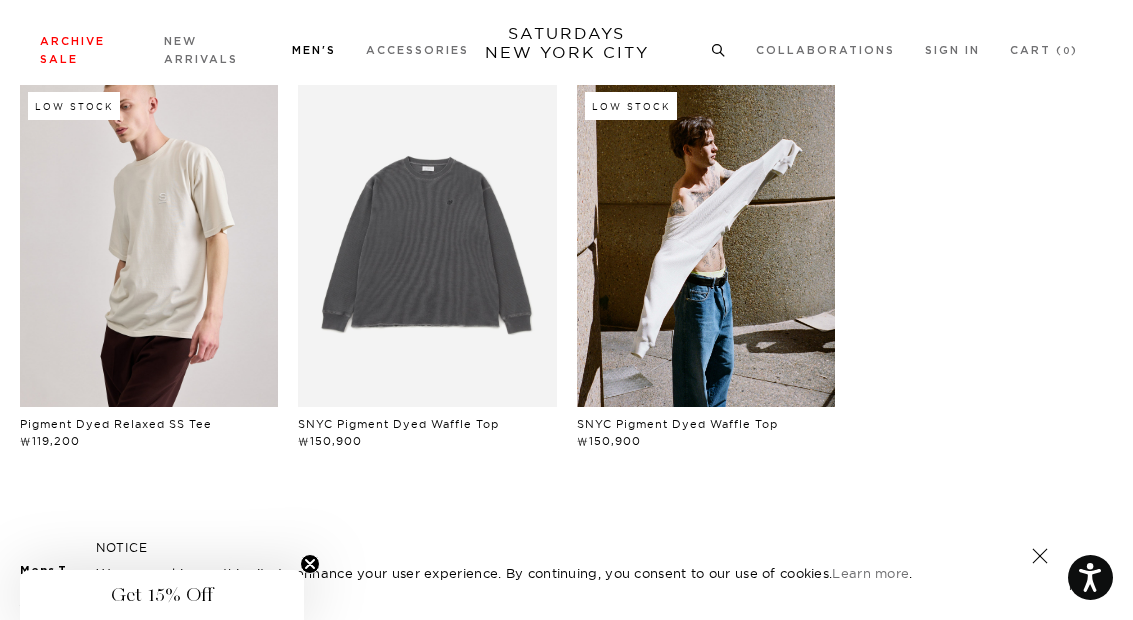 click on "Shirts" at bounding box center (35, 161) 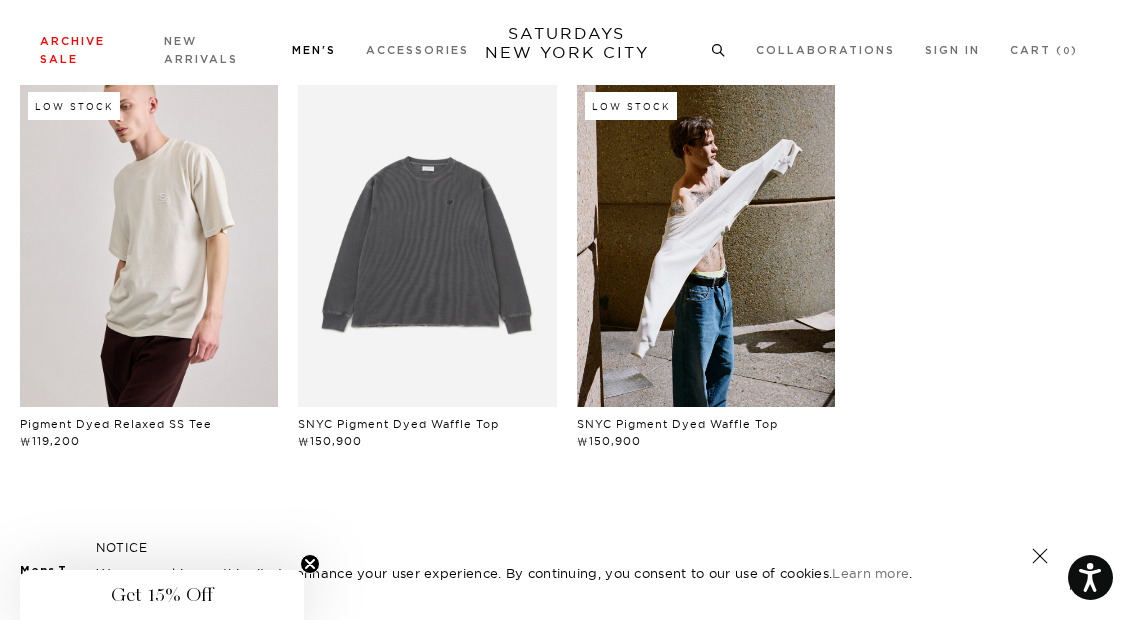 click on "New Arrivals" at bounding box center (76, 98) 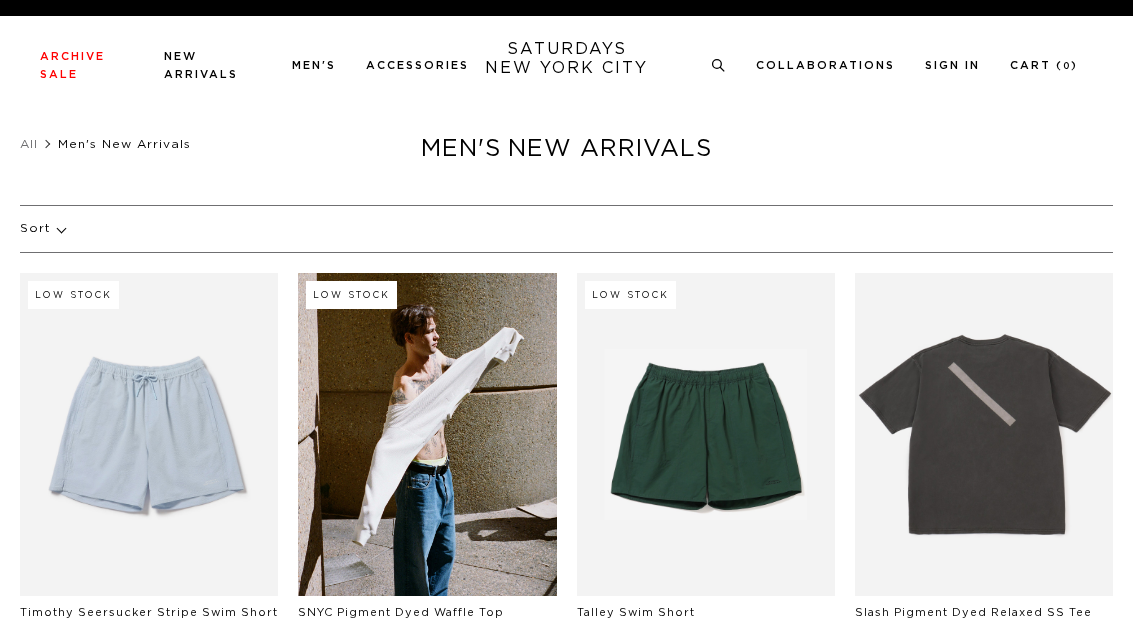 scroll, scrollTop: 0, scrollLeft: 0, axis: both 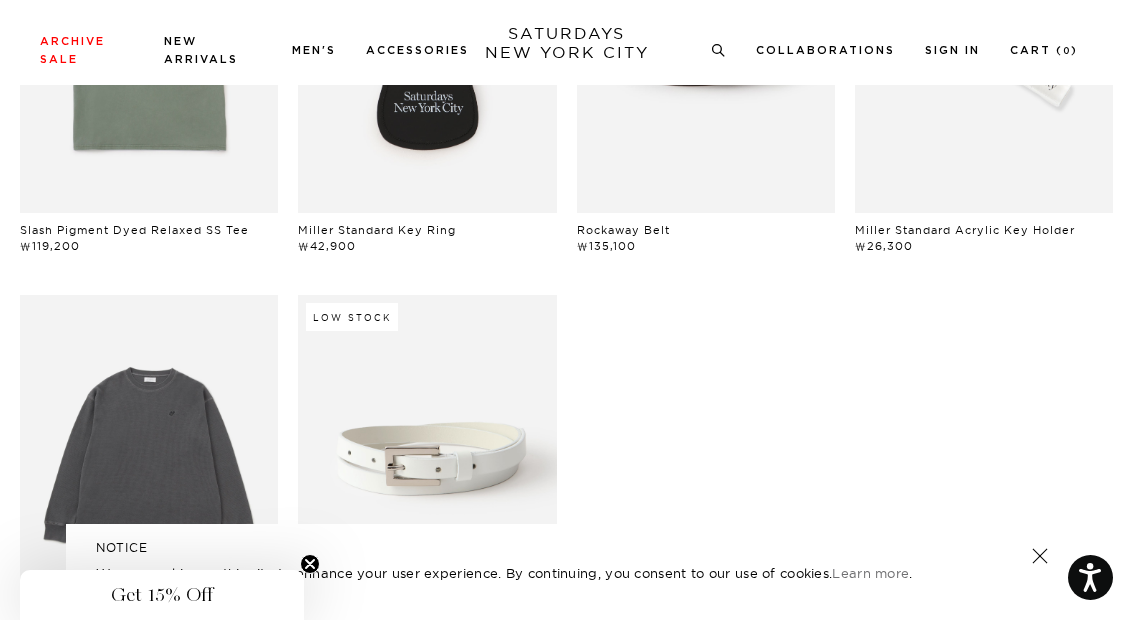 click at bounding box center [149, 456] 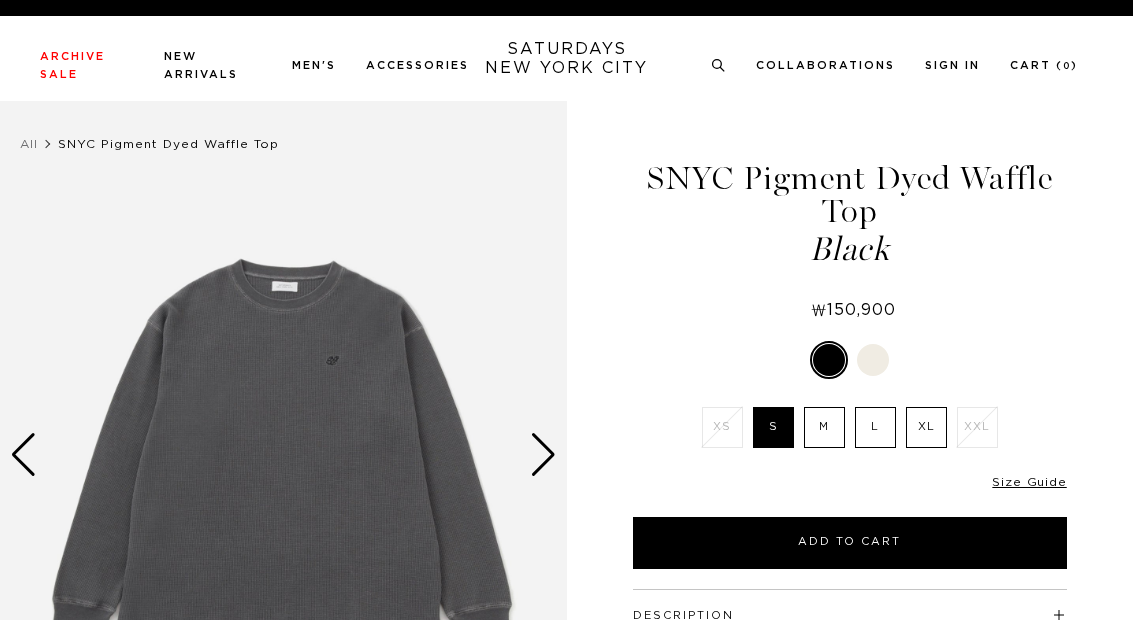 scroll, scrollTop: 0, scrollLeft: 0, axis: both 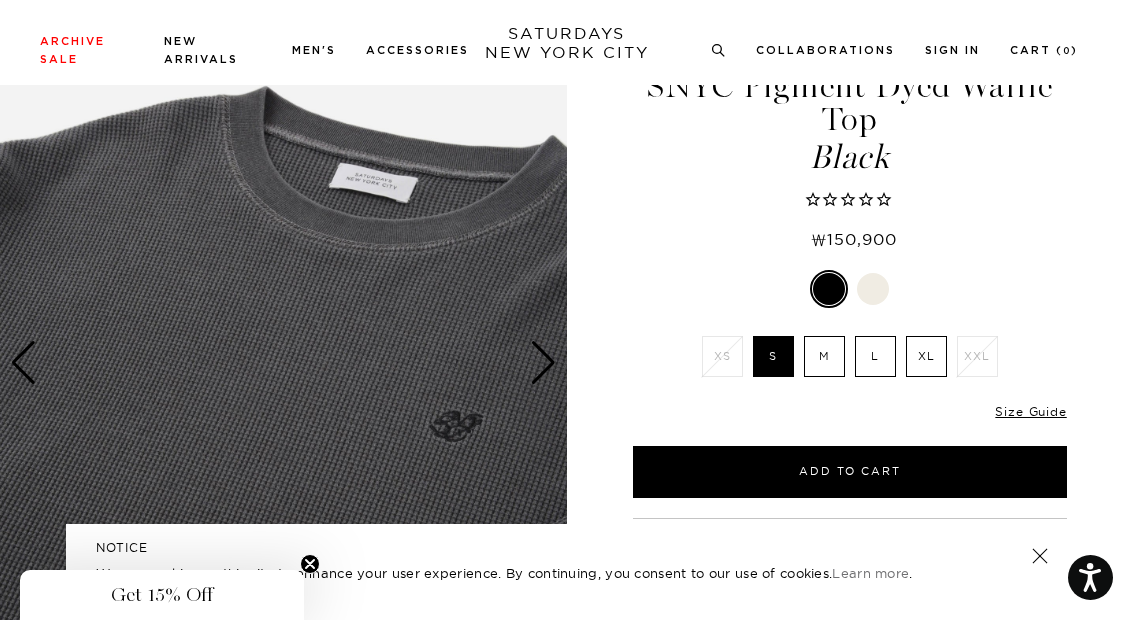 click at bounding box center (543, 363) 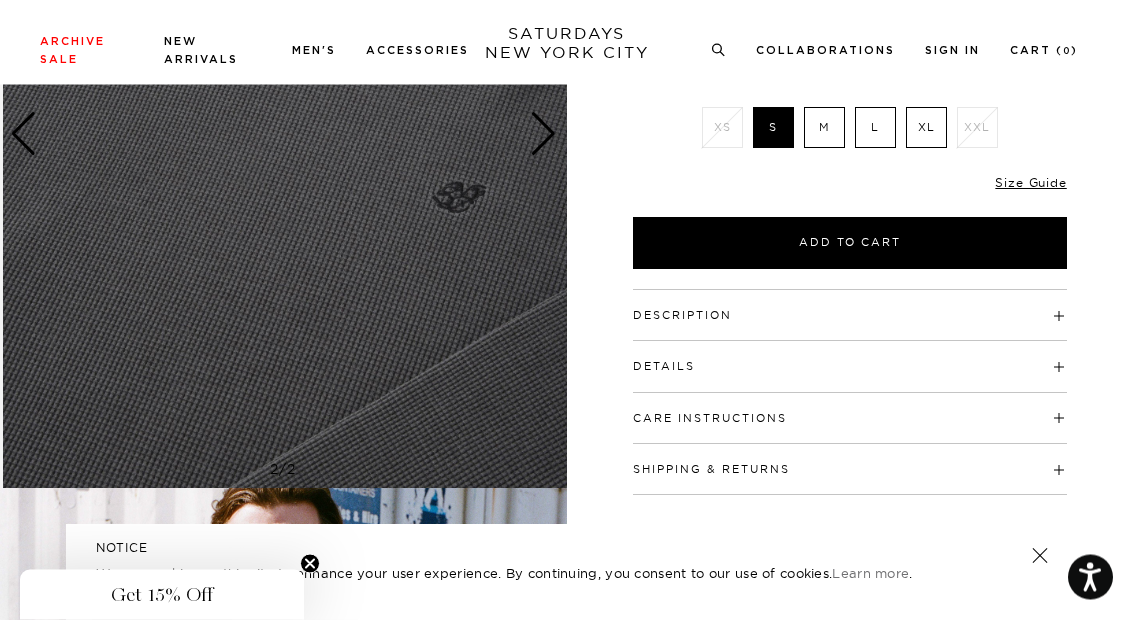 scroll, scrollTop: 321, scrollLeft: 0, axis: vertical 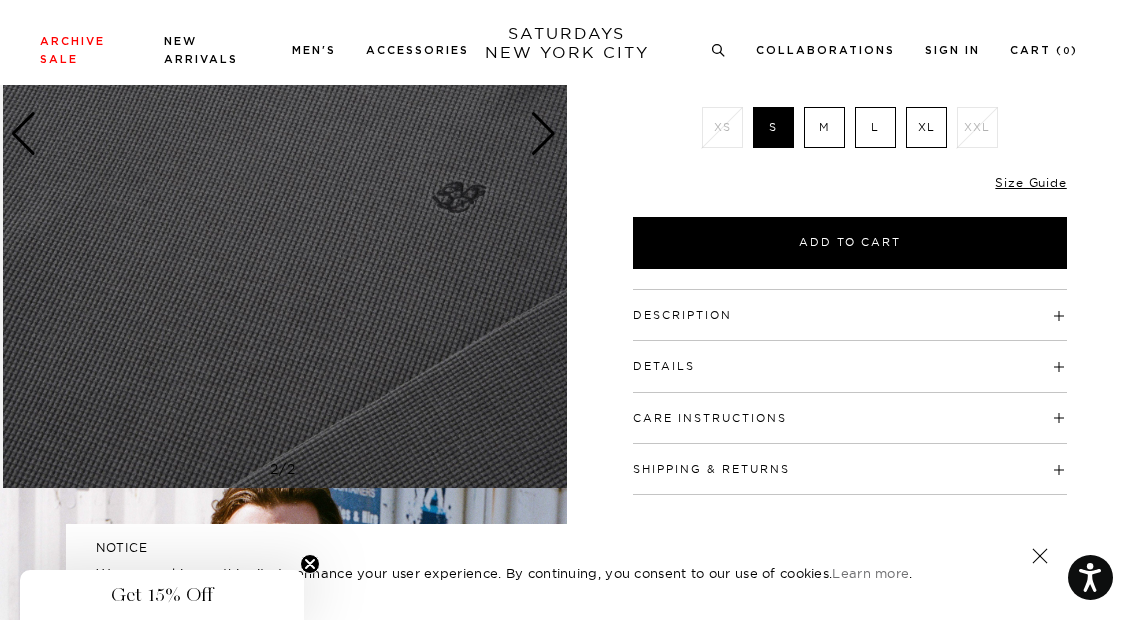 click on "Description" at bounding box center [682, 315] 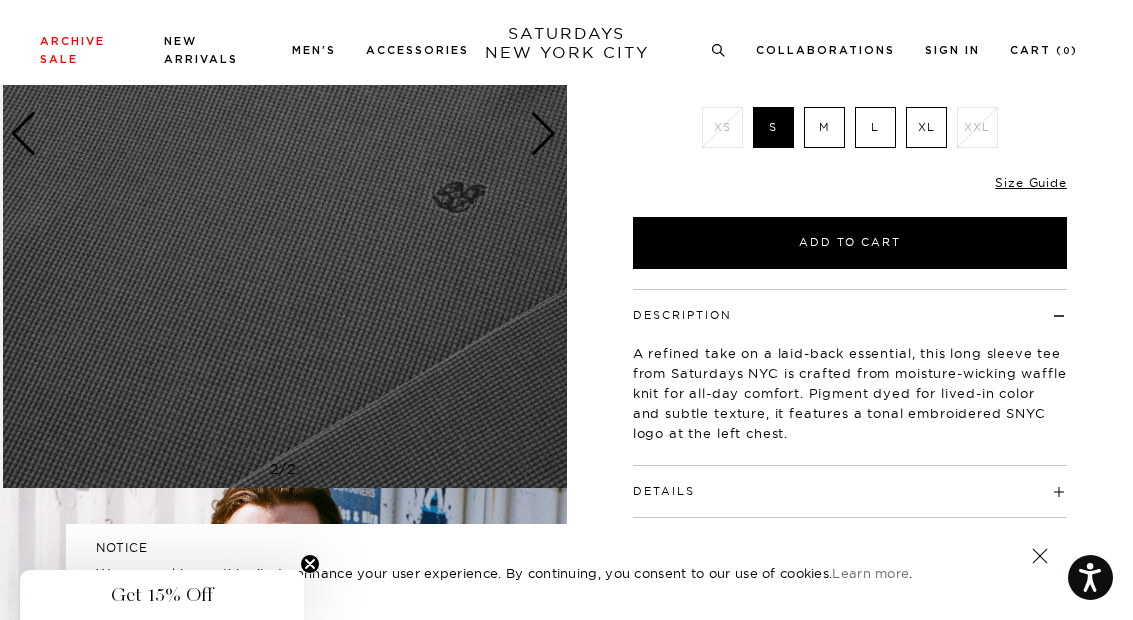 click on "Description" at bounding box center [682, 315] 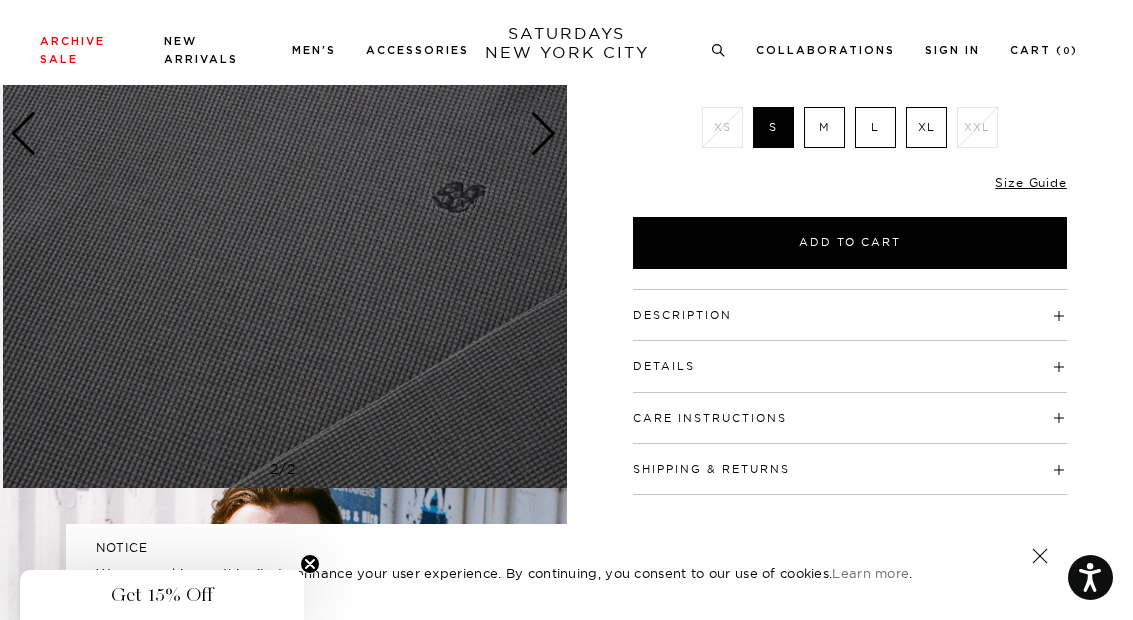 click on "Details" at bounding box center (664, 366) 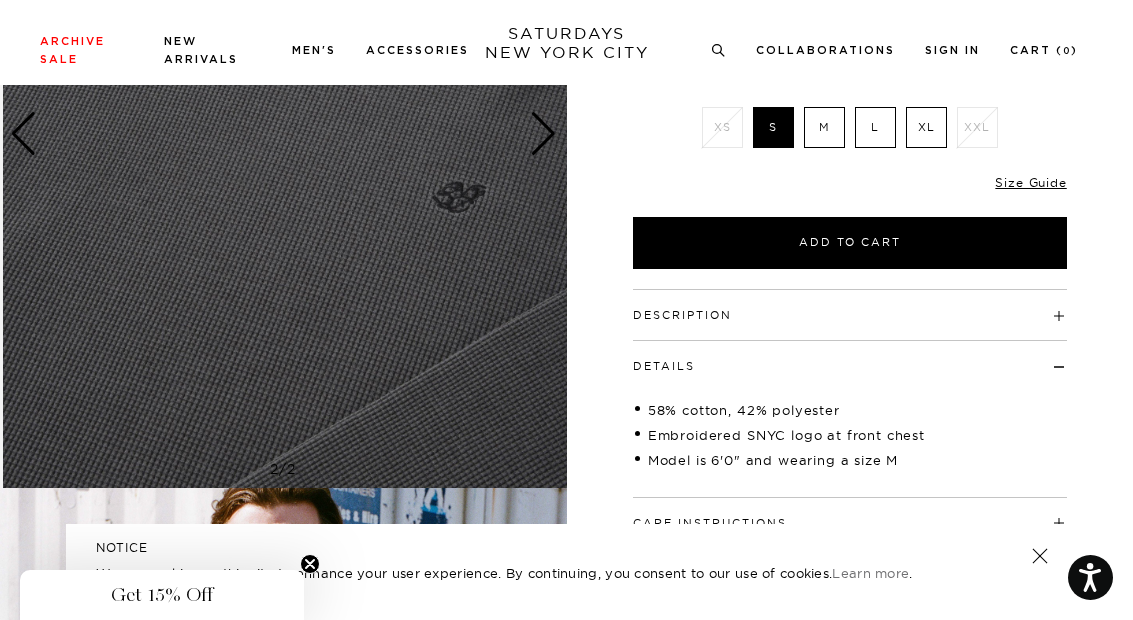 click on "Details" at bounding box center [664, 366] 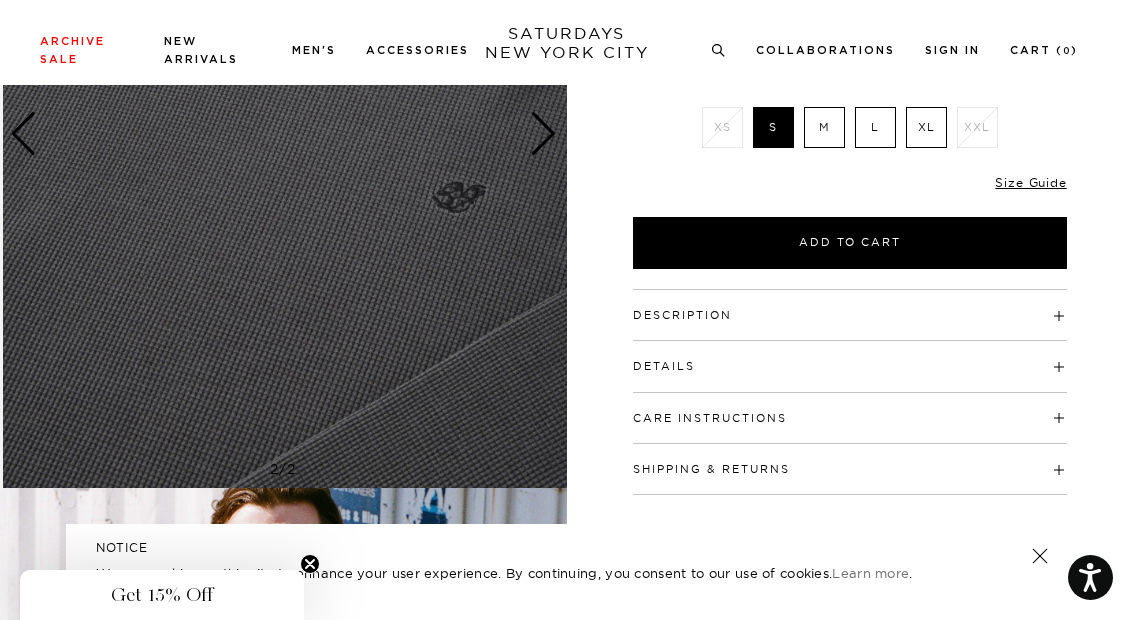 click on "Shipping & Returns" at bounding box center [711, 469] 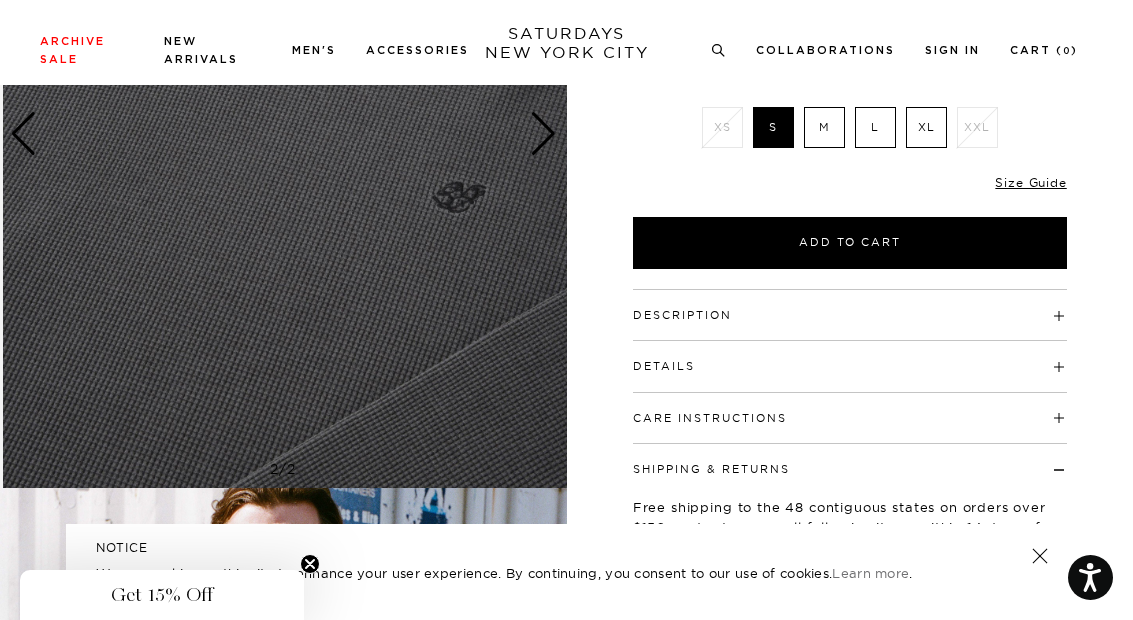 click on "Care Instructions" at bounding box center (710, 418) 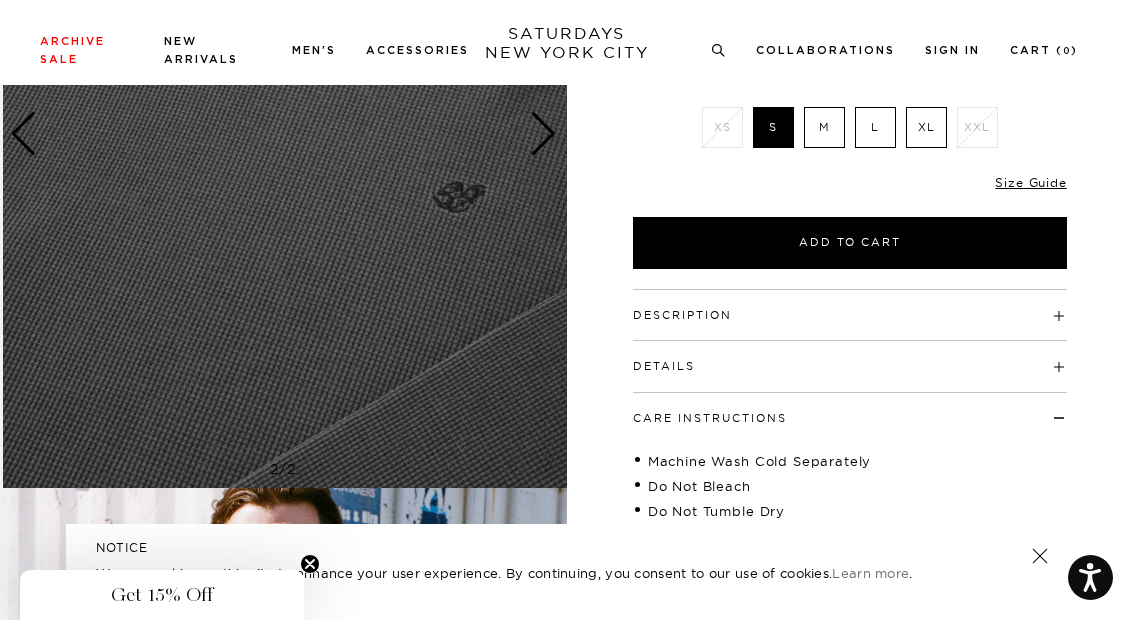 click on "Care Instructions" at bounding box center (710, 418) 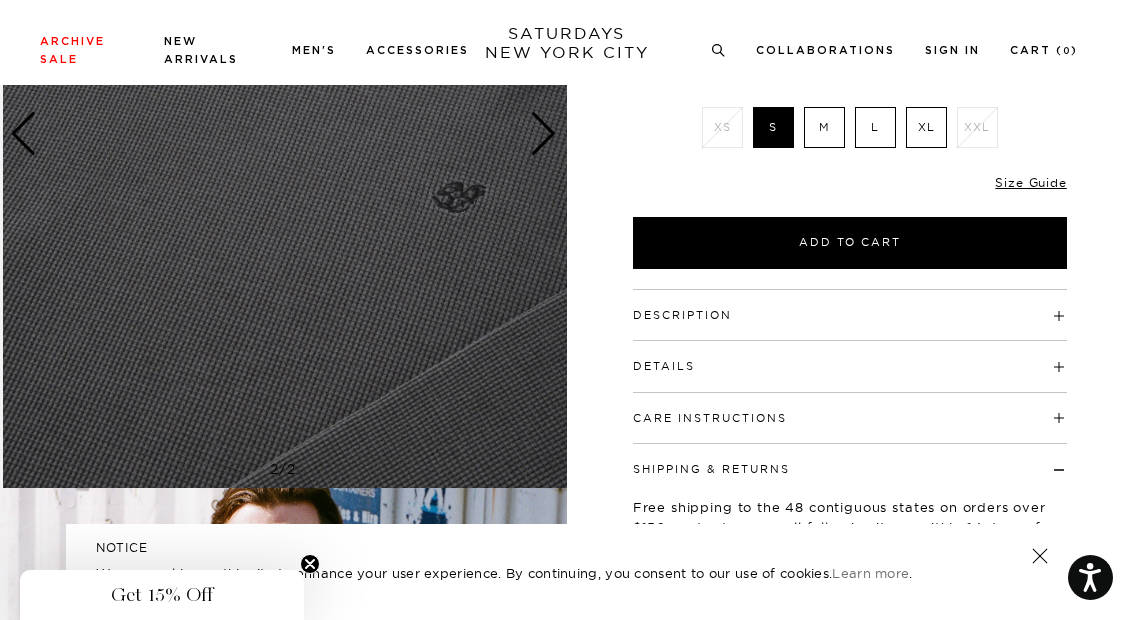 click on "Shipping & Returns" at bounding box center (711, 469) 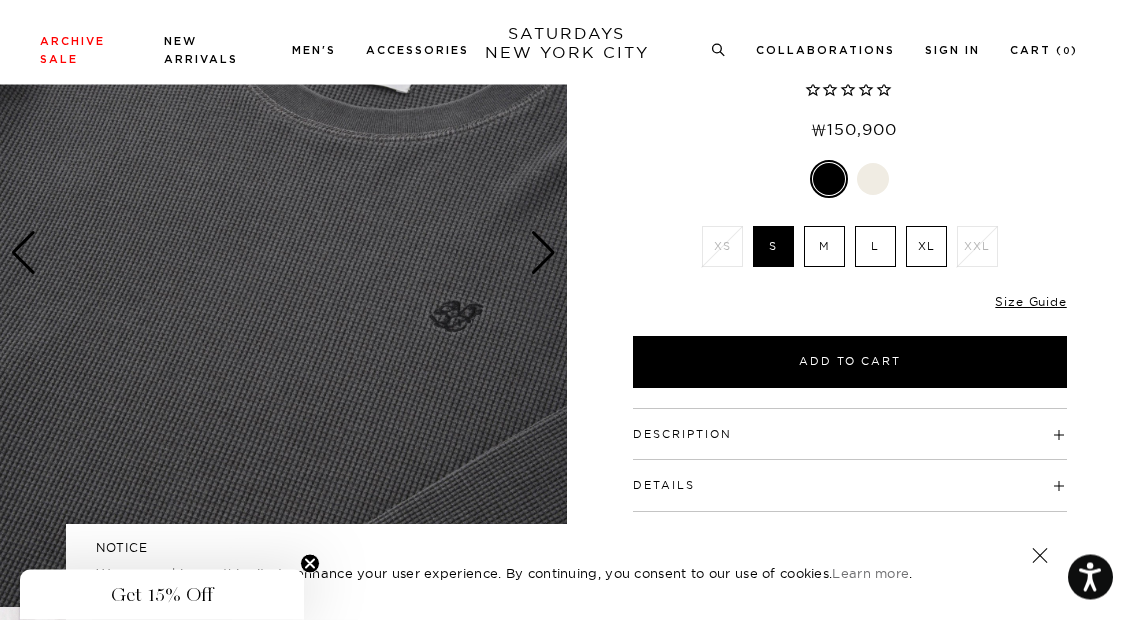 scroll, scrollTop: 213, scrollLeft: 0, axis: vertical 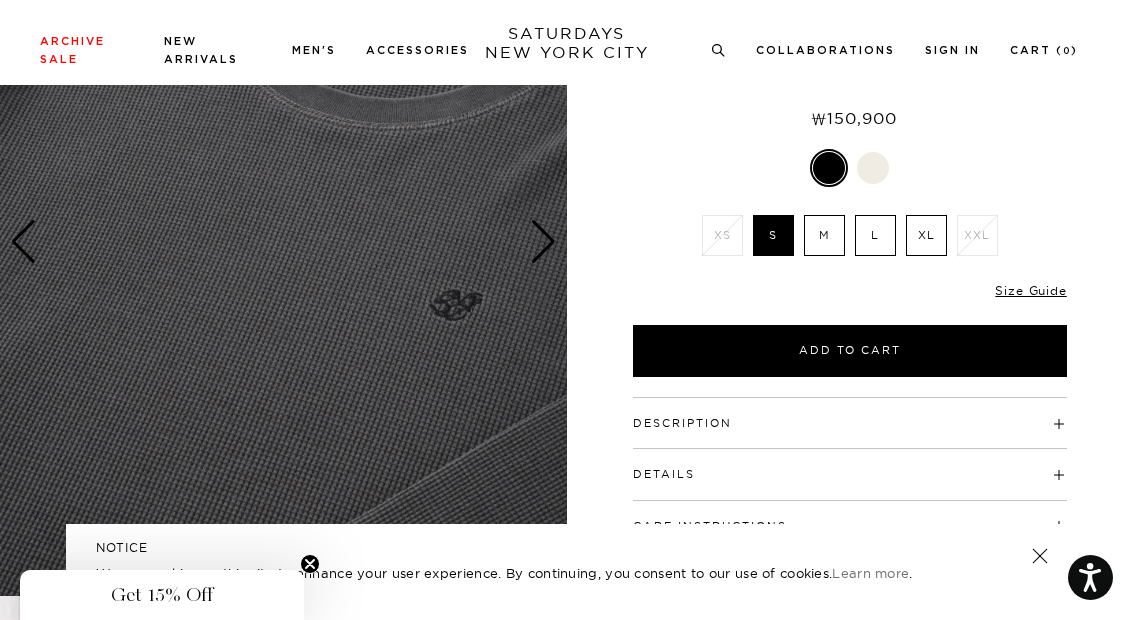 click on "Size Guide" at bounding box center (1030, 290) 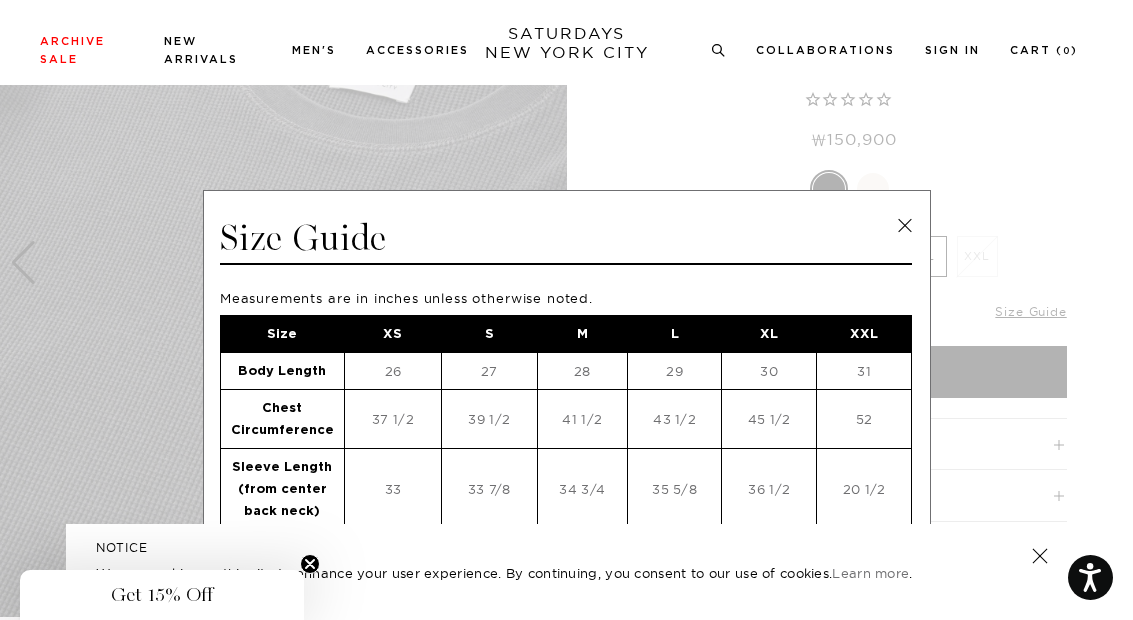 scroll, scrollTop: 0, scrollLeft: 0, axis: both 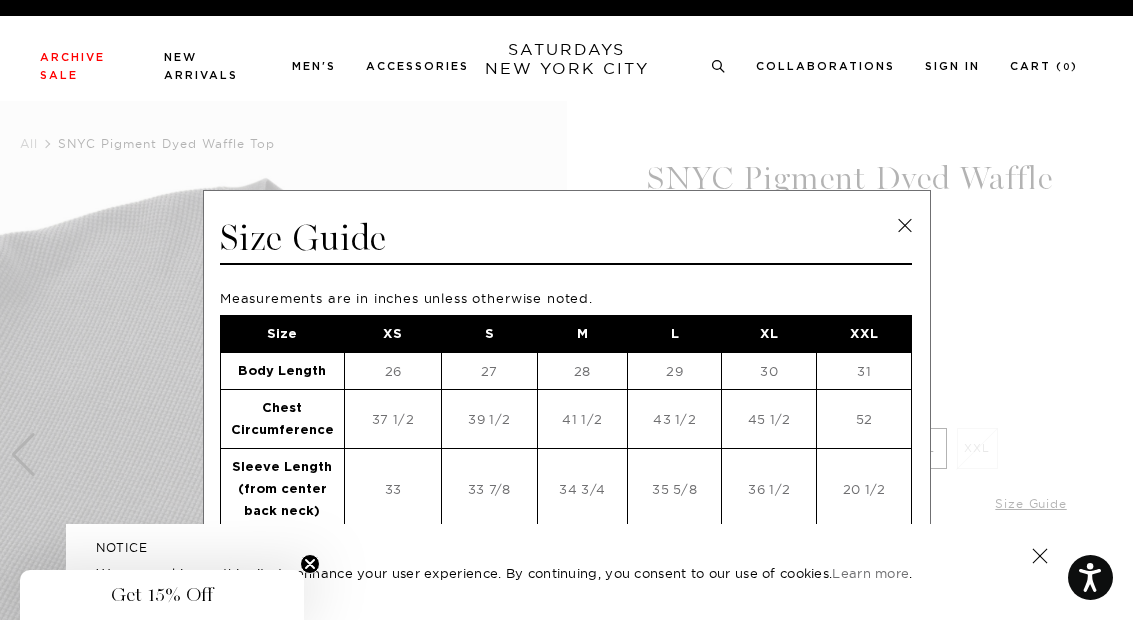 click at bounding box center (905, 226) 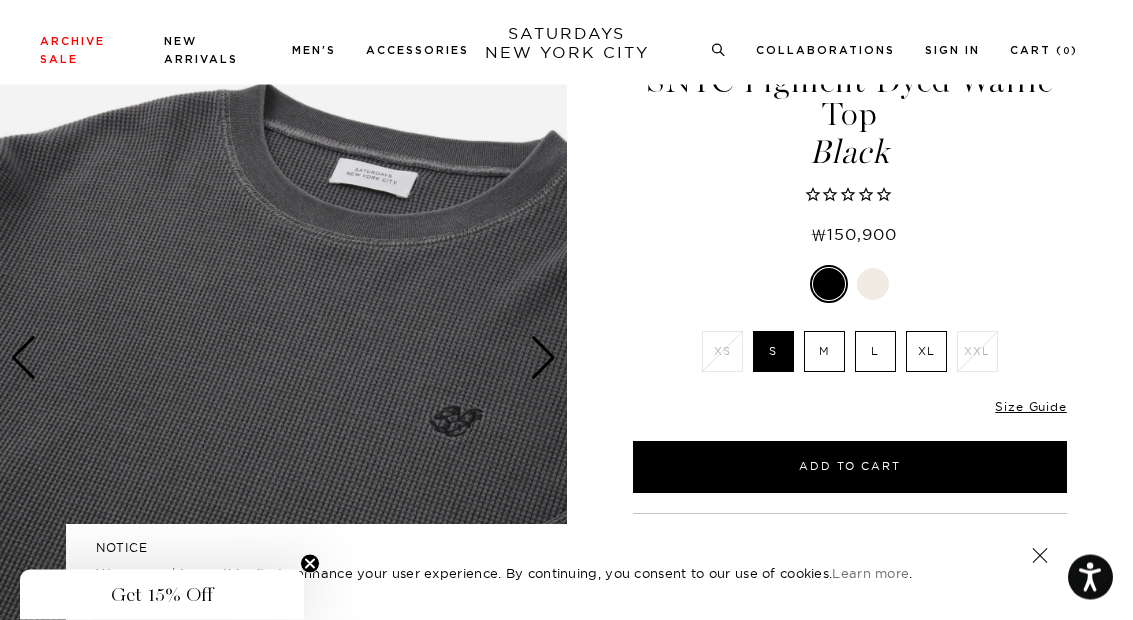 scroll, scrollTop: 97, scrollLeft: 0, axis: vertical 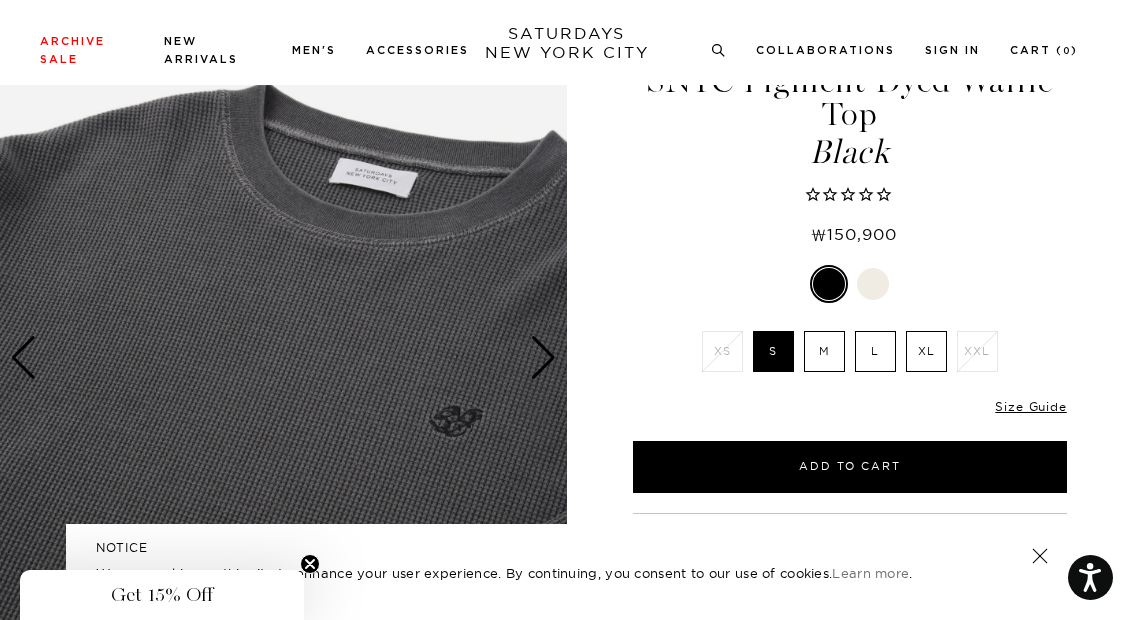 click at bounding box center (873, 284) 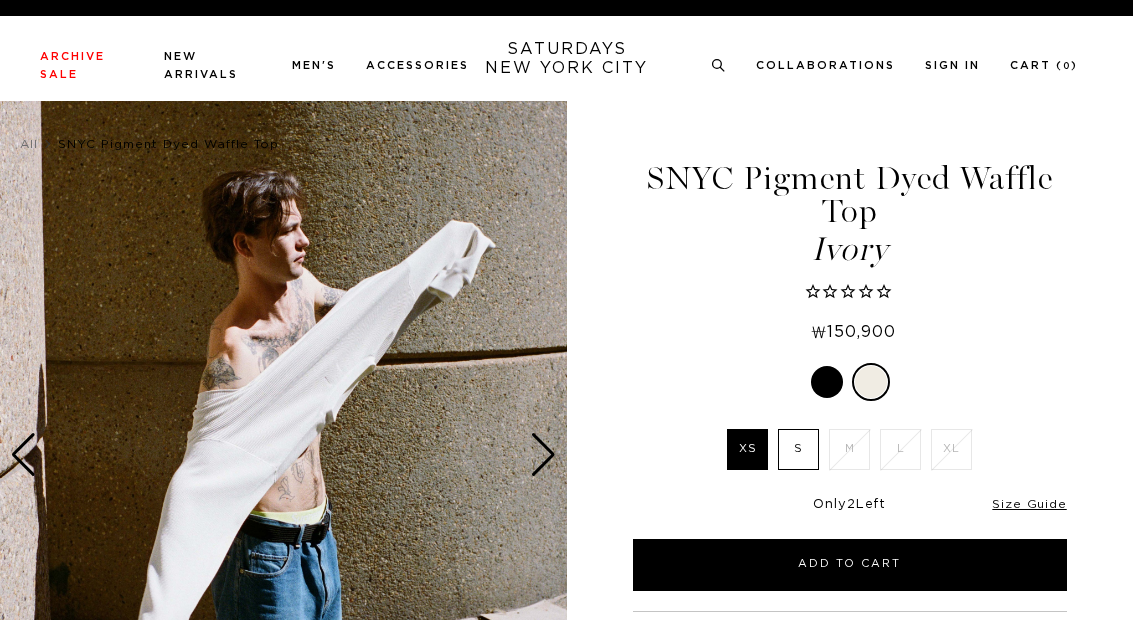 scroll, scrollTop: 0, scrollLeft: 0, axis: both 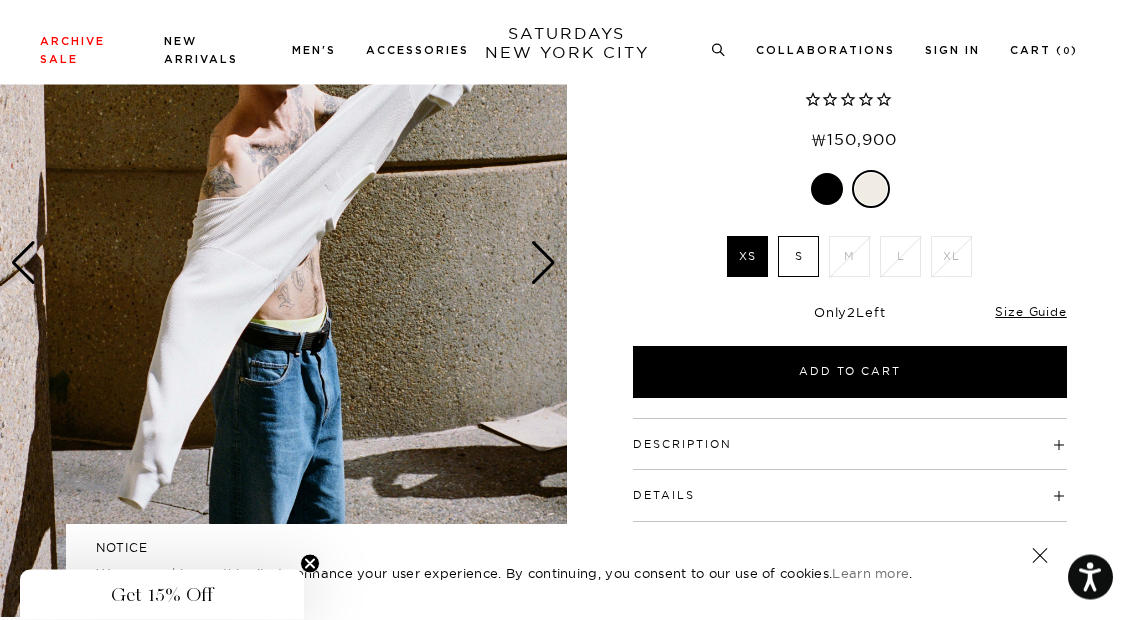 click at bounding box center (827, 190) 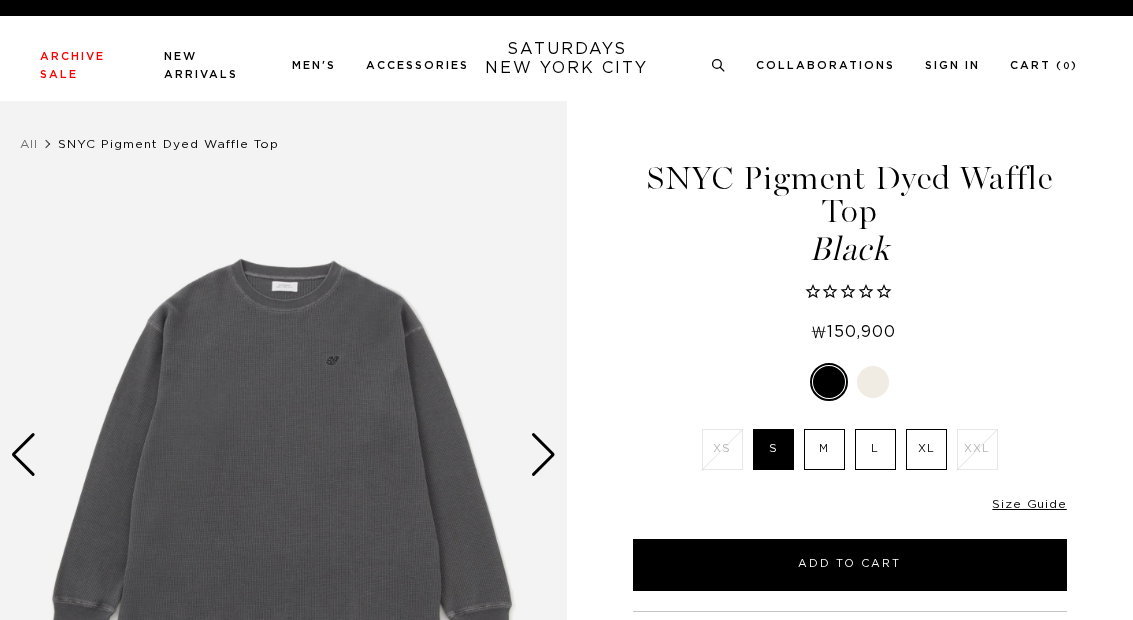 scroll, scrollTop: 0, scrollLeft: 0, axis: both 